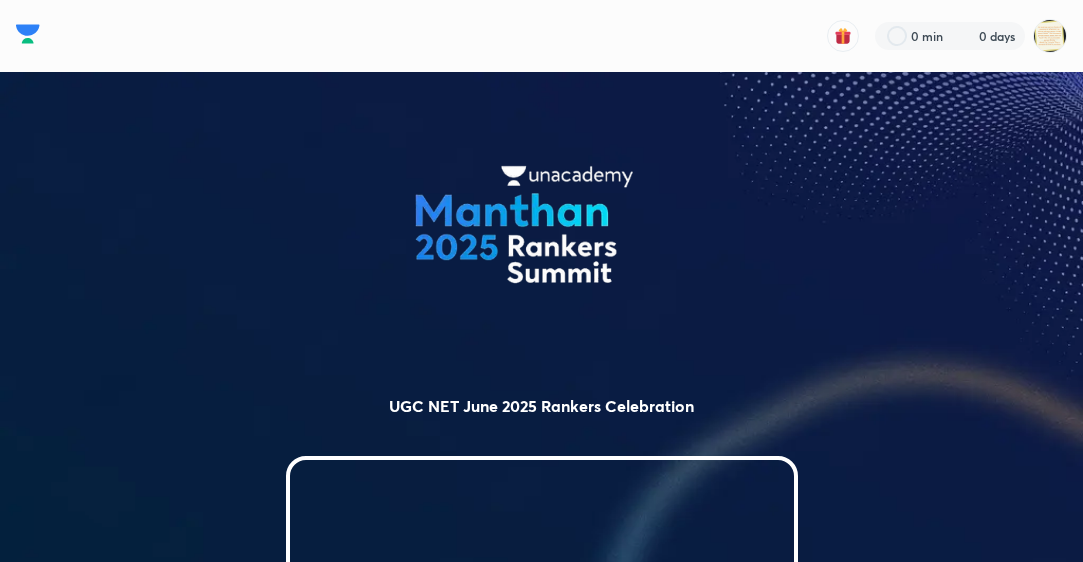 scroll, scrollTop: 0, scrollLeft: 0, axis: both 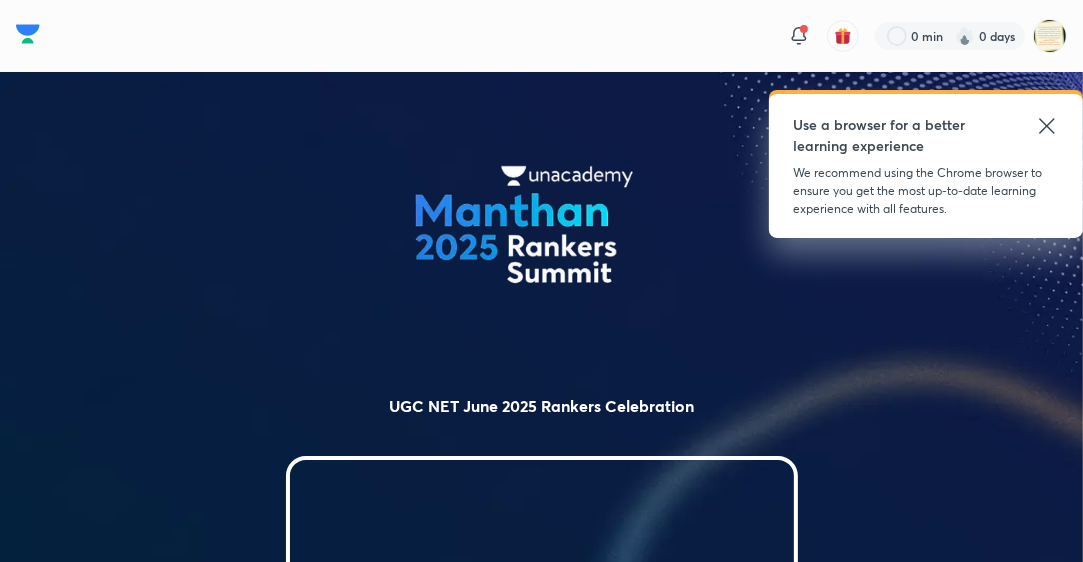 click 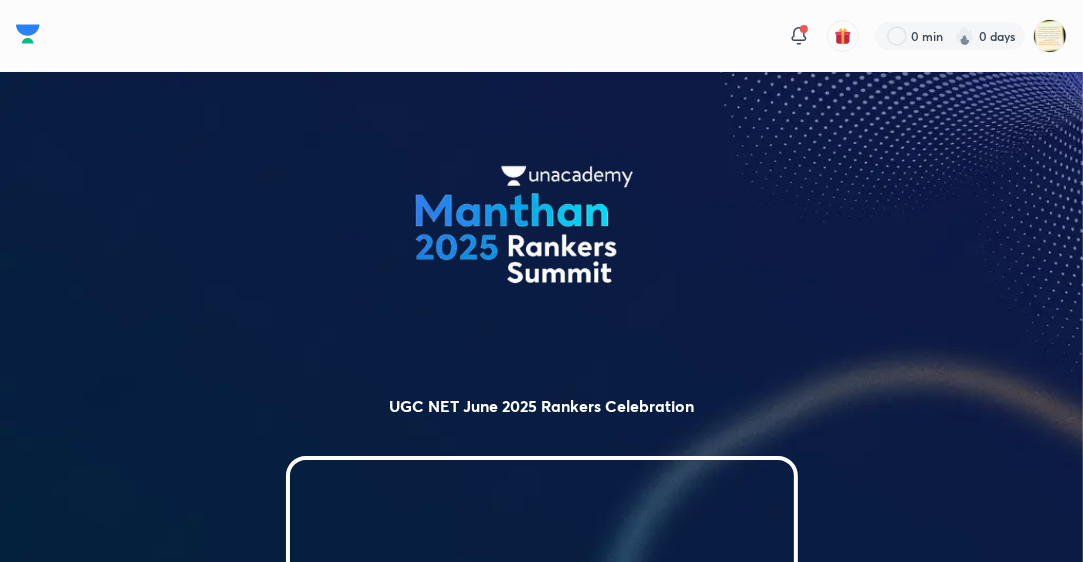scroll, scrollTop: 491, scrollLeft: 0, axis: vertical 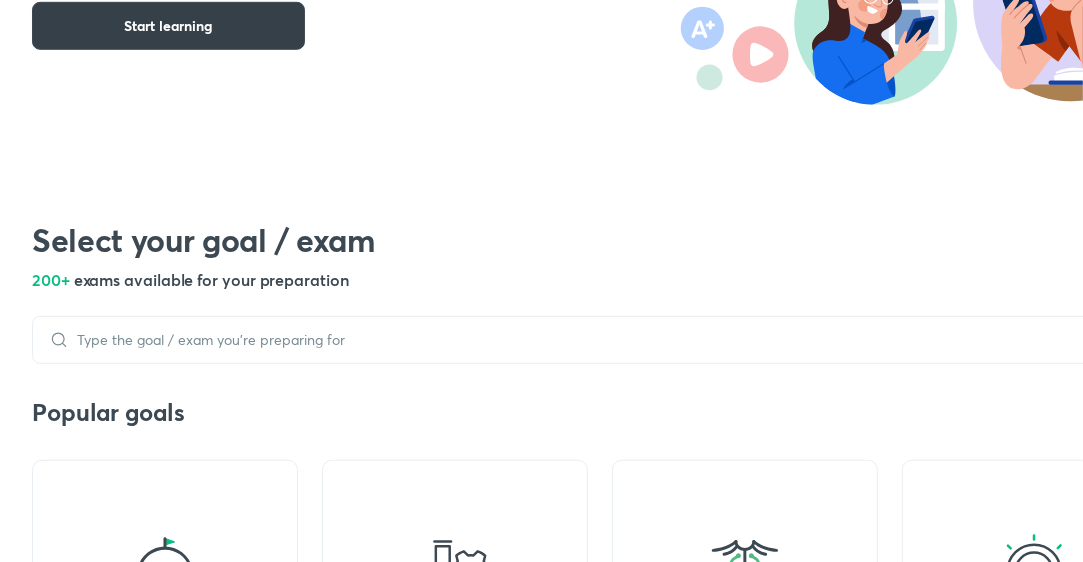 click on "Start learning" at bounding box center (168, 26) 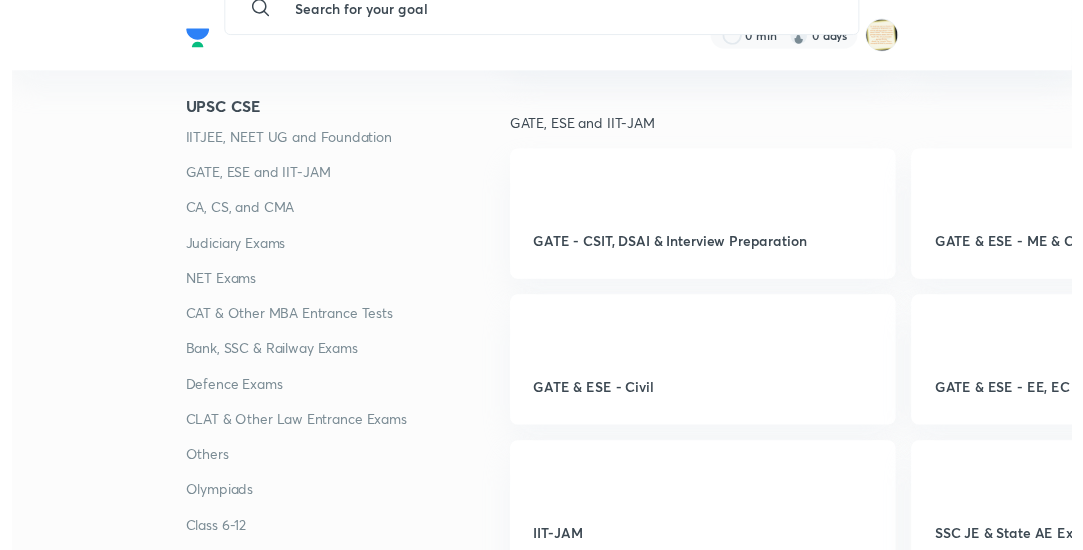 scroll, scrollTop: 0, scrollLeft: 0, axis: both 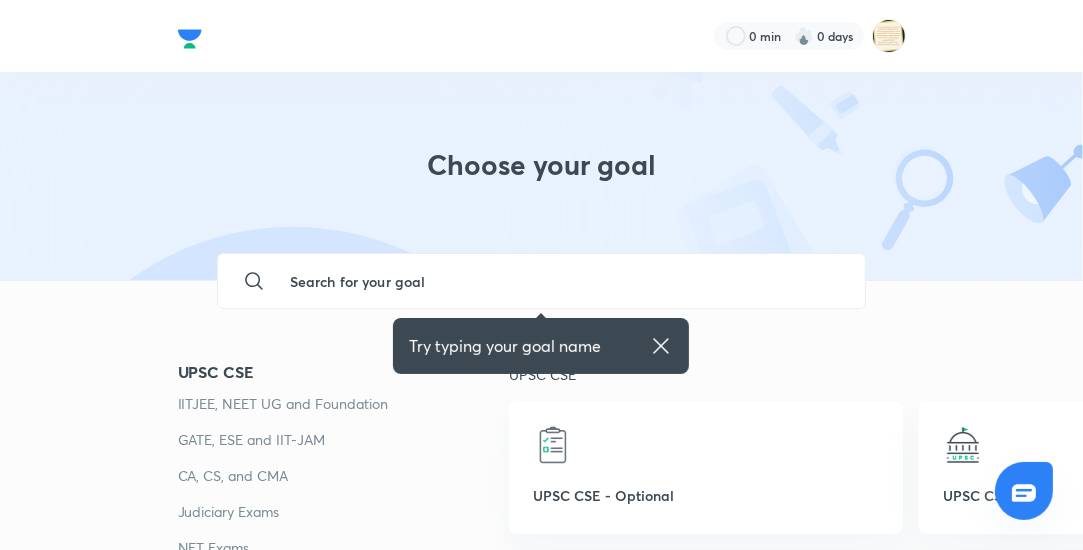 click on "Judiciary Exams" at bounding box center (343, 512) 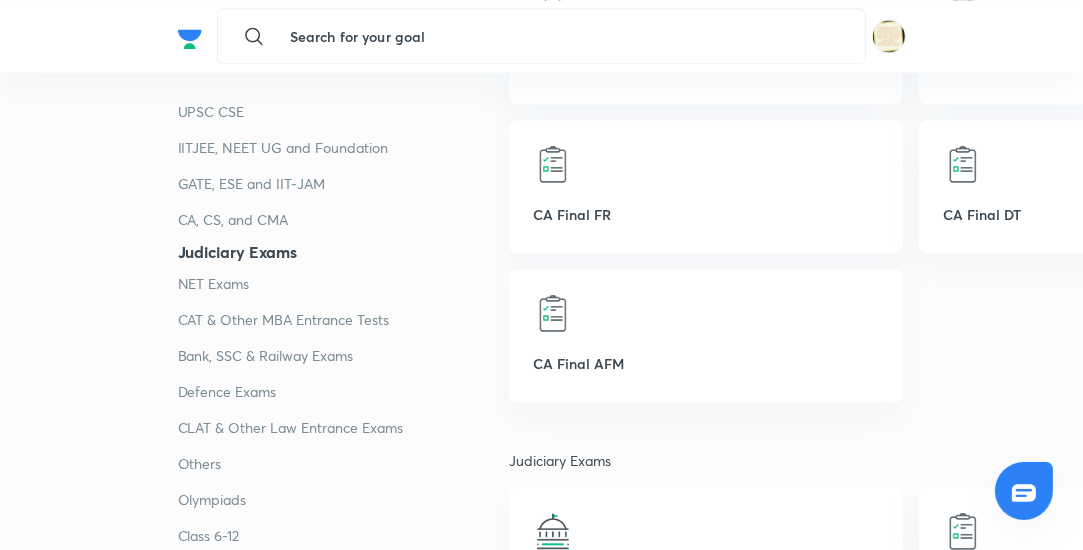 scroll, scrollTop: 3107, scrollLeft: 0, axis: vertical 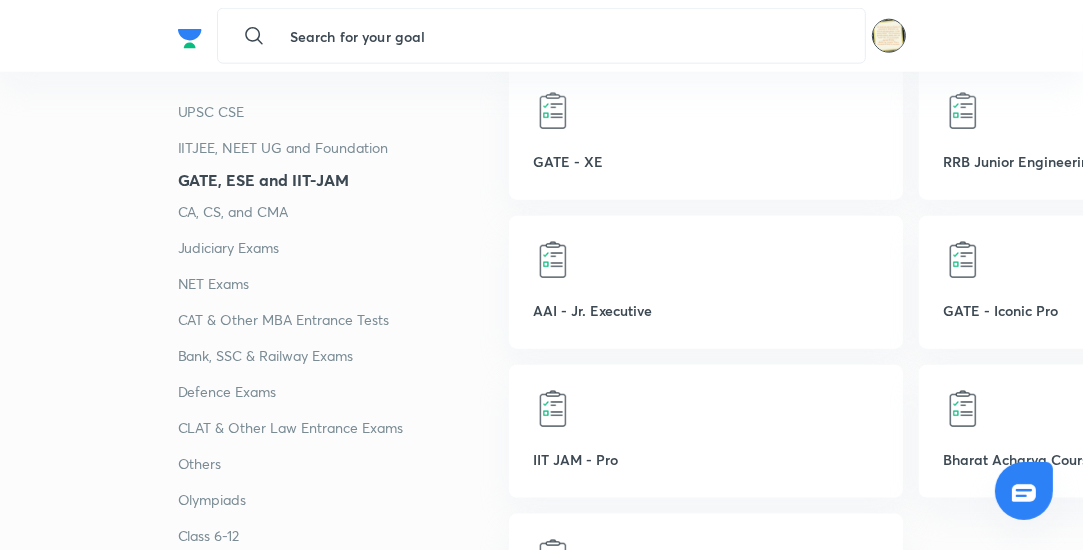 click at bounding box center (889, 36) 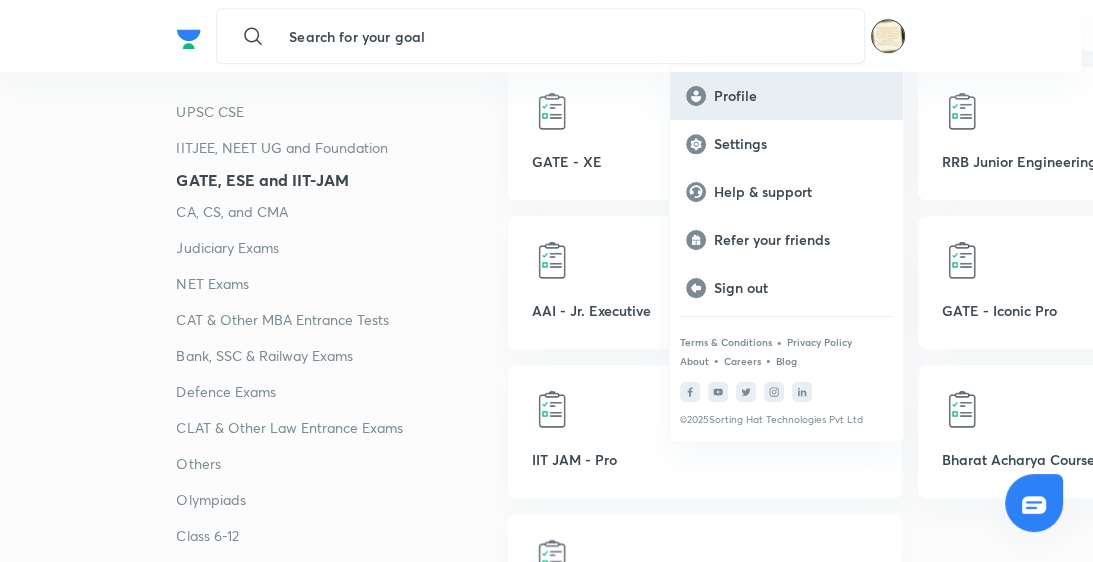 click on "Profile" at bounding box center [800, 96] 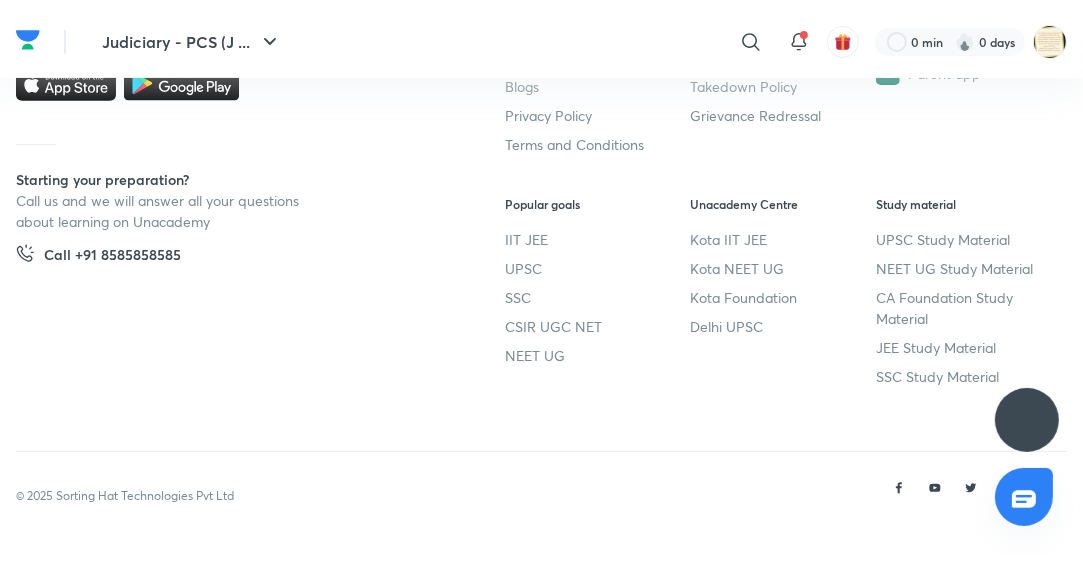 scroll, scrollTop: 0, scrollLeft: 0, axis: both 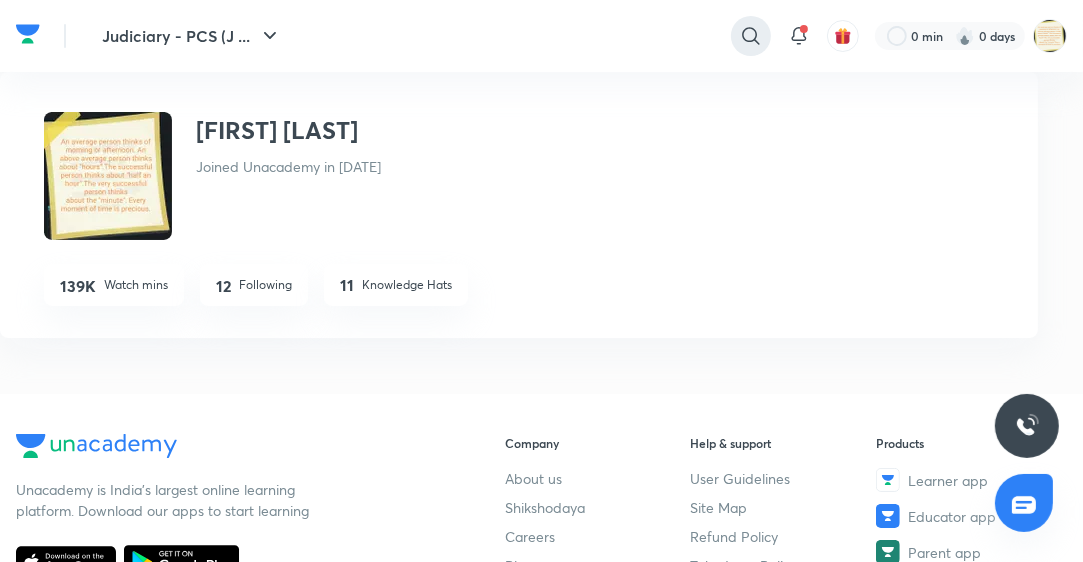 click 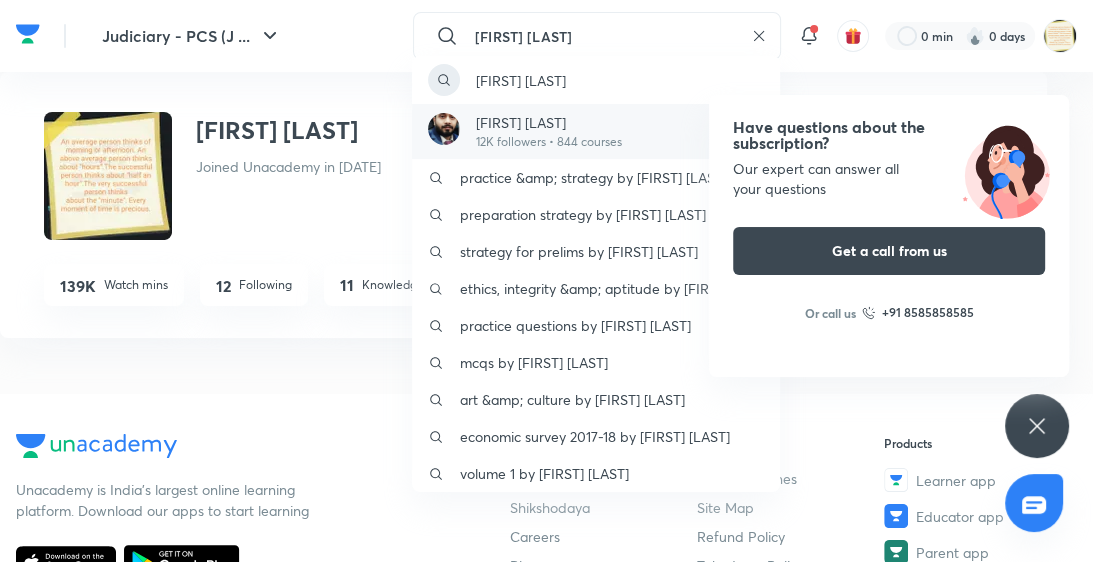 type on "[FIRST] [LAST]" 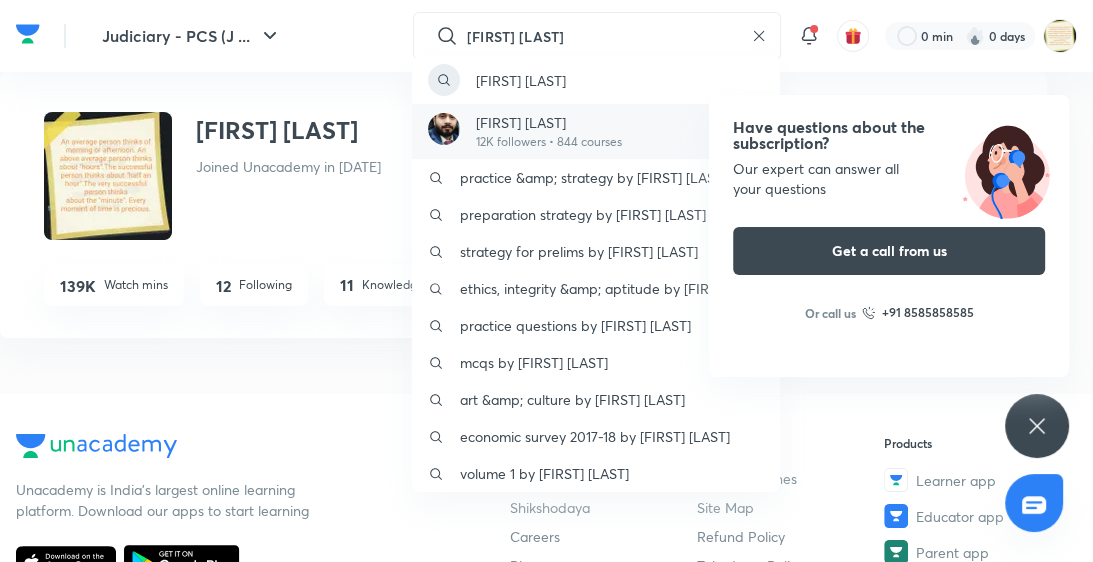 click on "[FIRST] [LAST]" at bounding box center [549, 122] 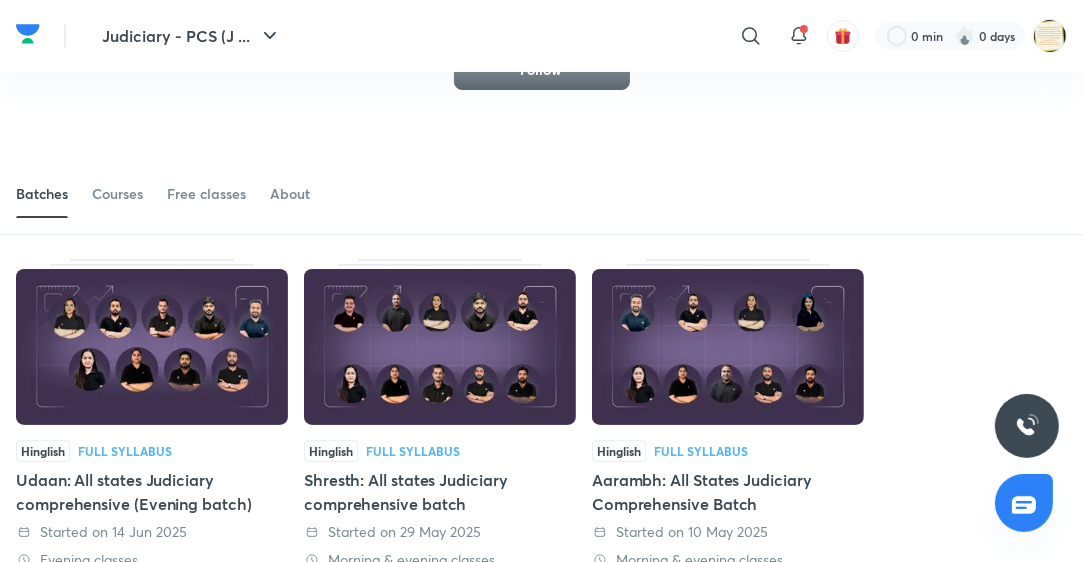 scroll, scrollTop: 129, scrollLeft: 0, axis: vertical 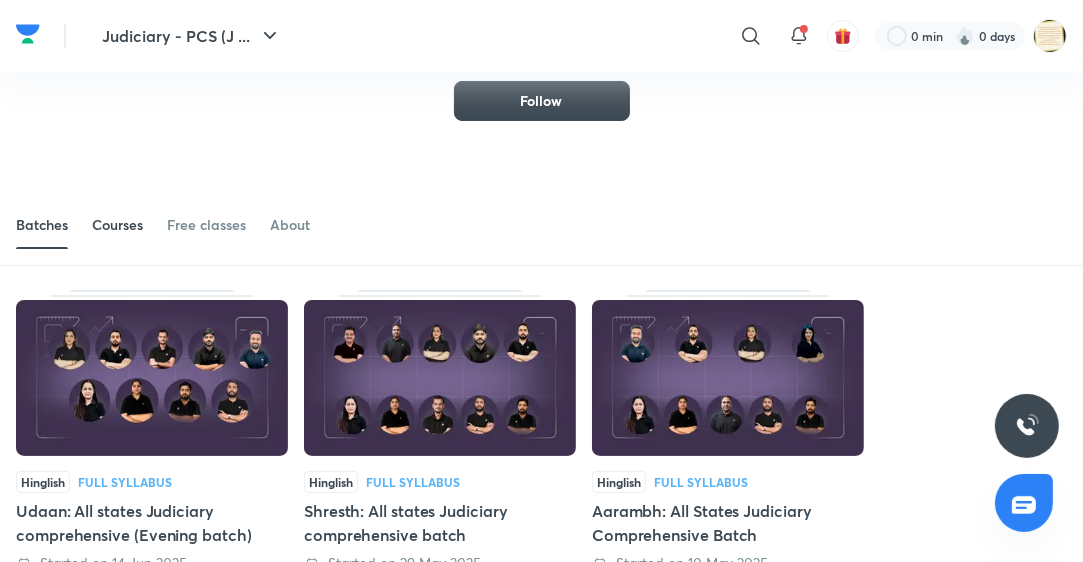 click on "Courses" at bounding box center (117, 225) 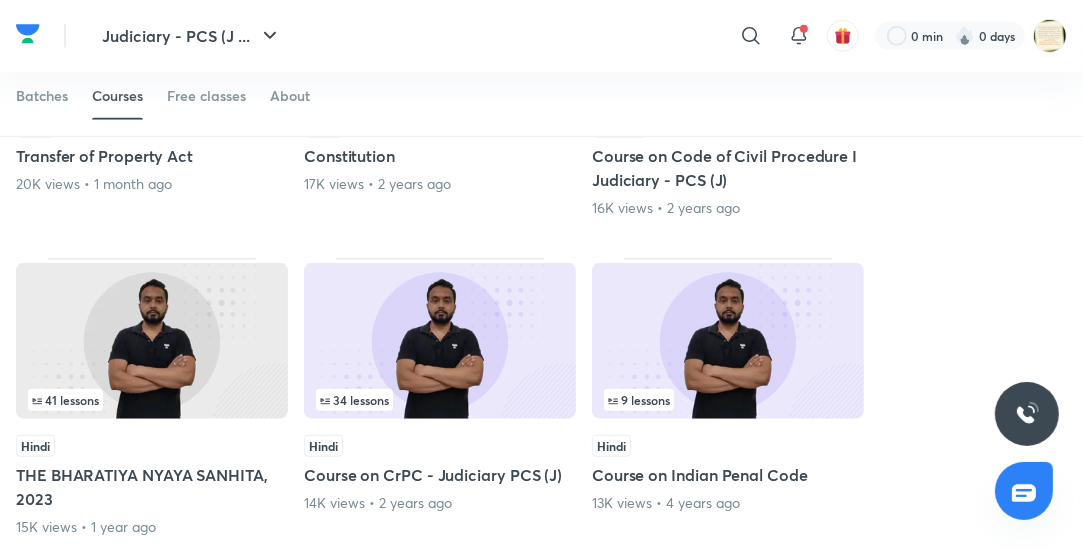 scroll, scrollTop: 1280, scrollLeft: 0, axis: vertical 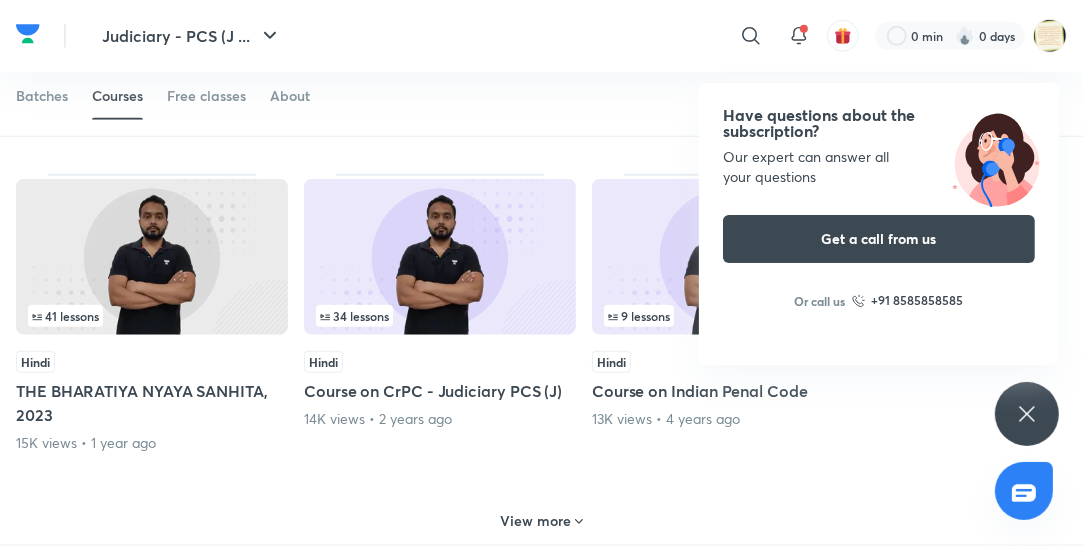 click at bounding box center [152, 257] 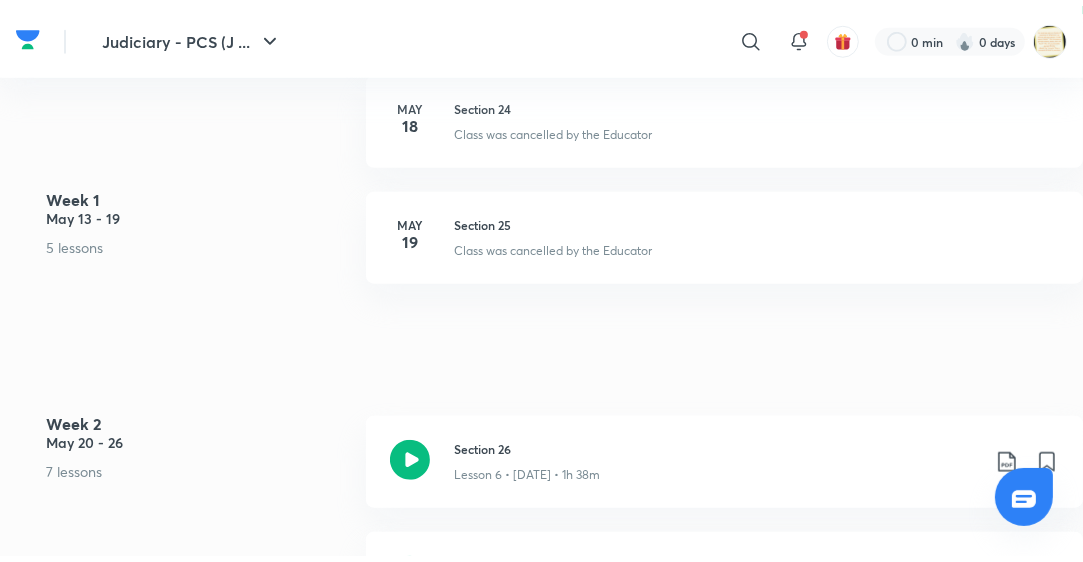 scroll, scrollTop: 0, scrollLeft: 0, axis: both 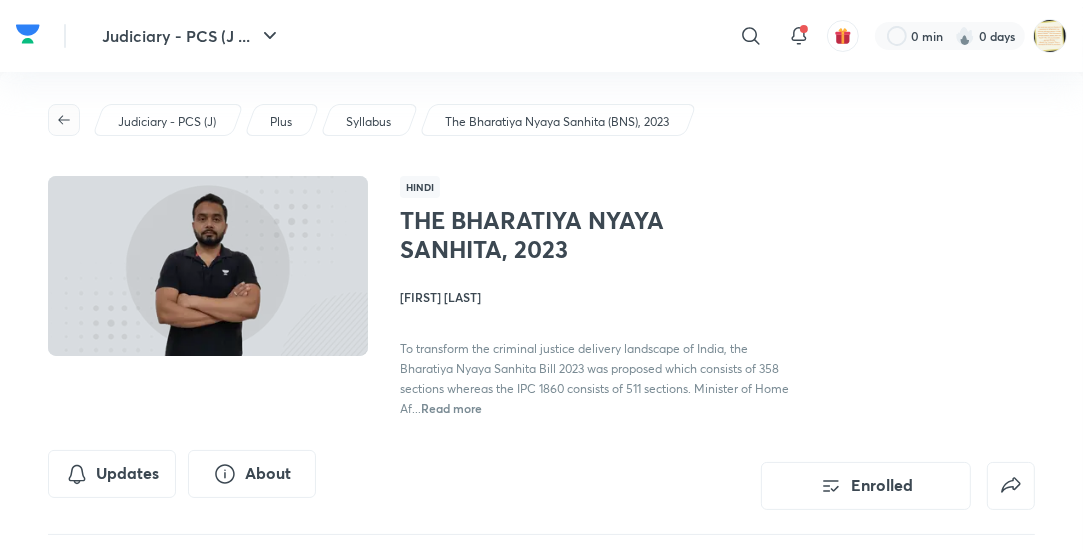click 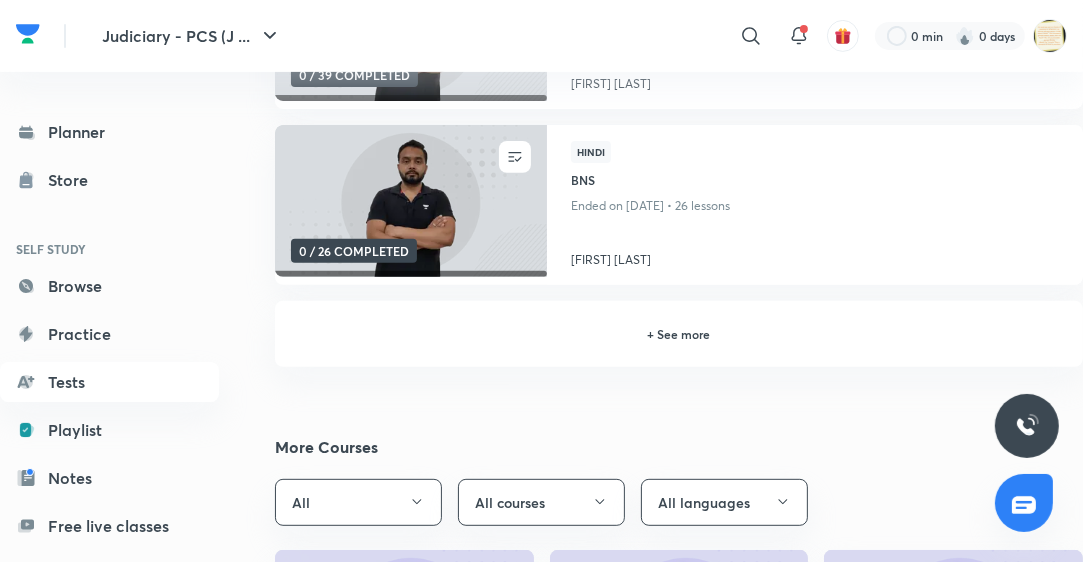 scroll, scrollTop: 544, scrollLeft: 0, axis: vertical 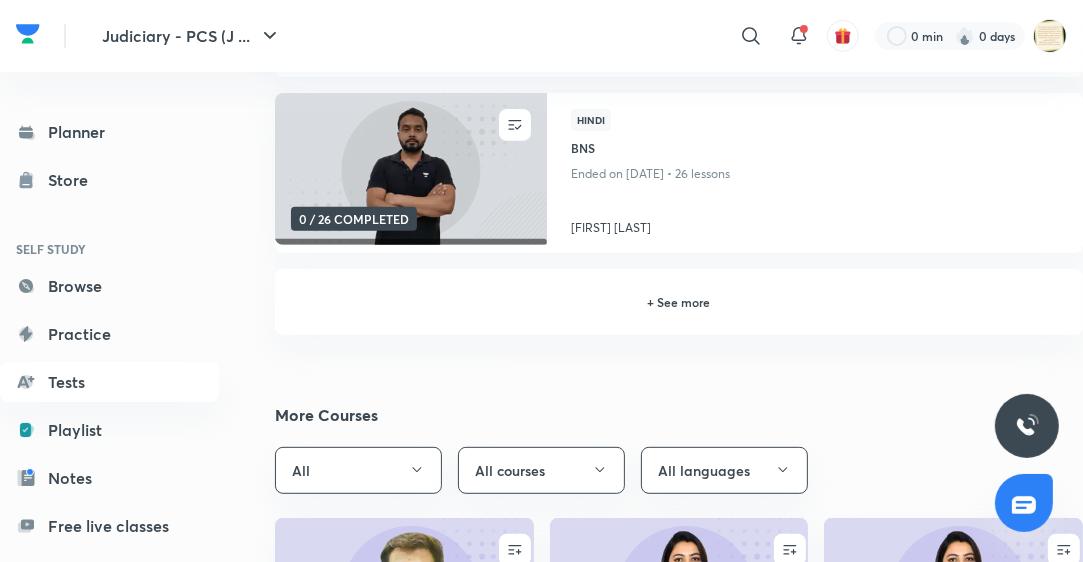 click on "+ See more" at bounding box center [679, 302] 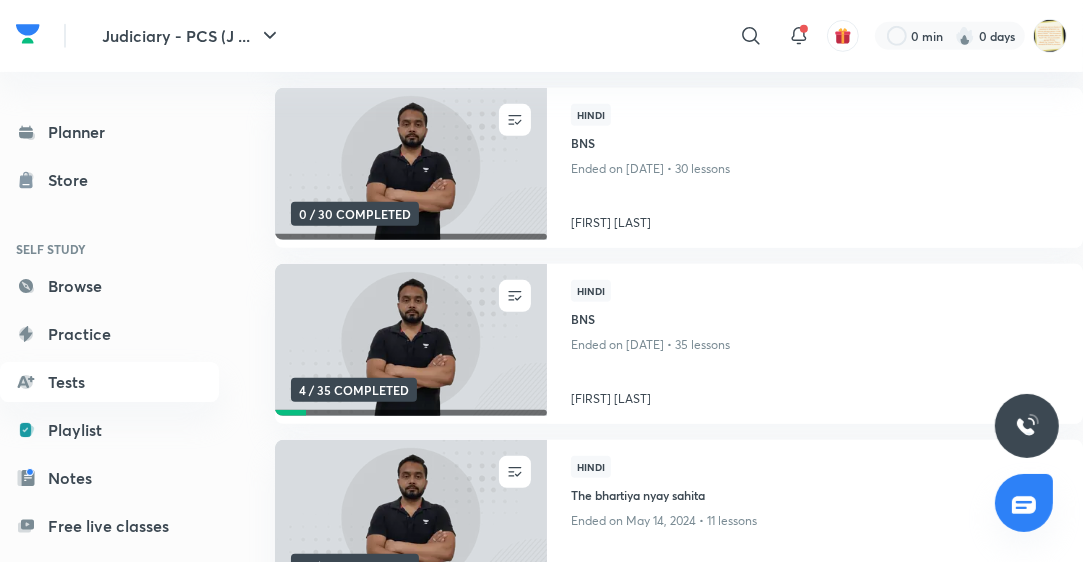 scroll, scrollTop: 864, scrollLeft: 0, axis: vertical 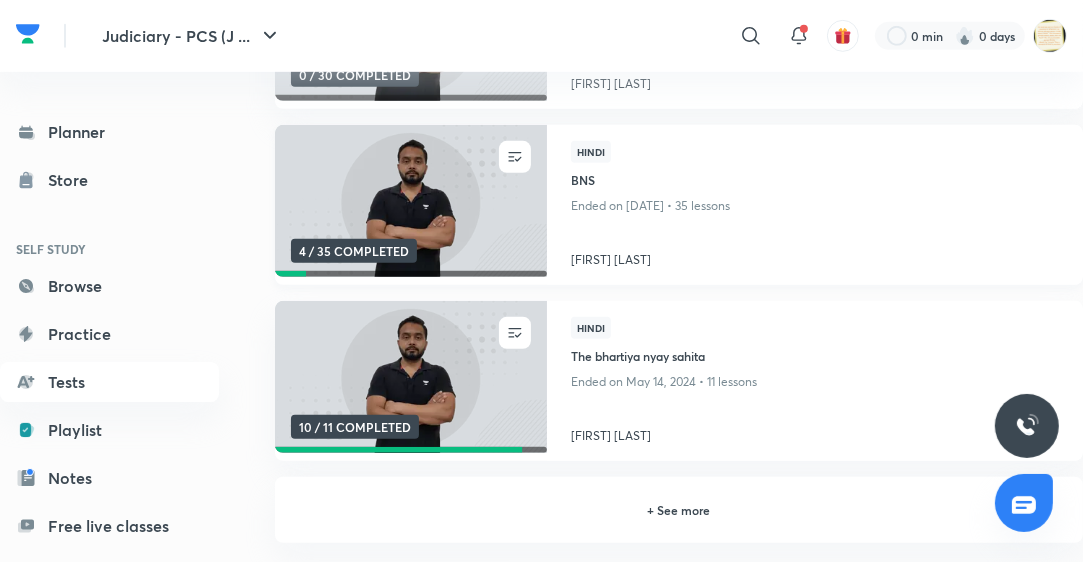 click at bounding box center (410, 200) 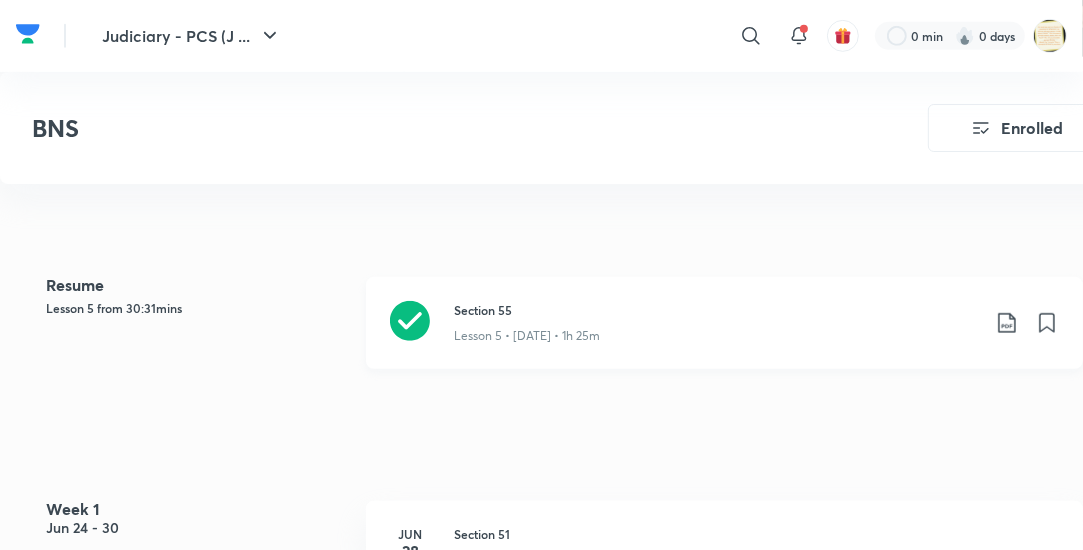 scroll, scrollTop: 768, scrollLeft: 0, axis: vertical 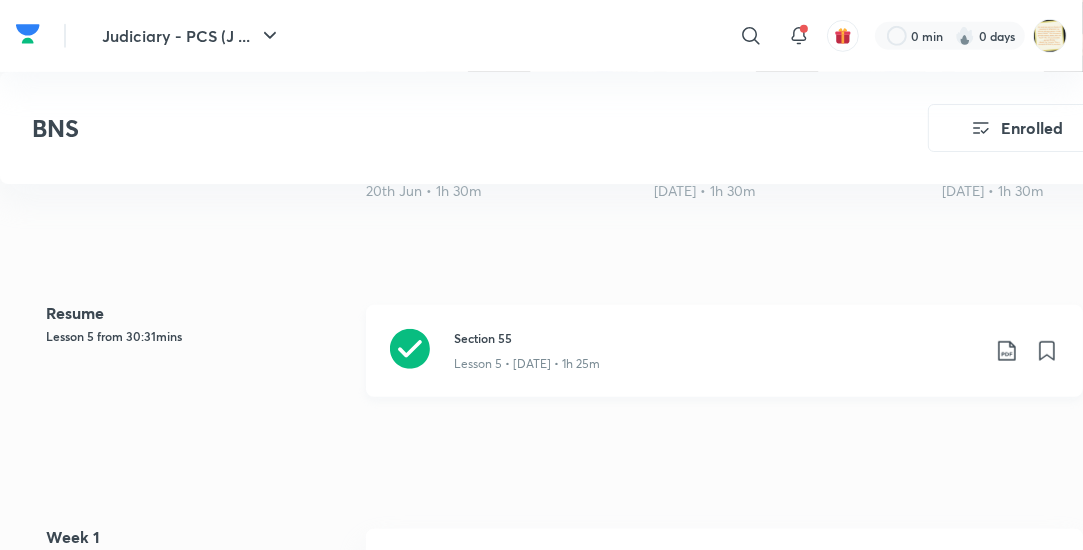 click 